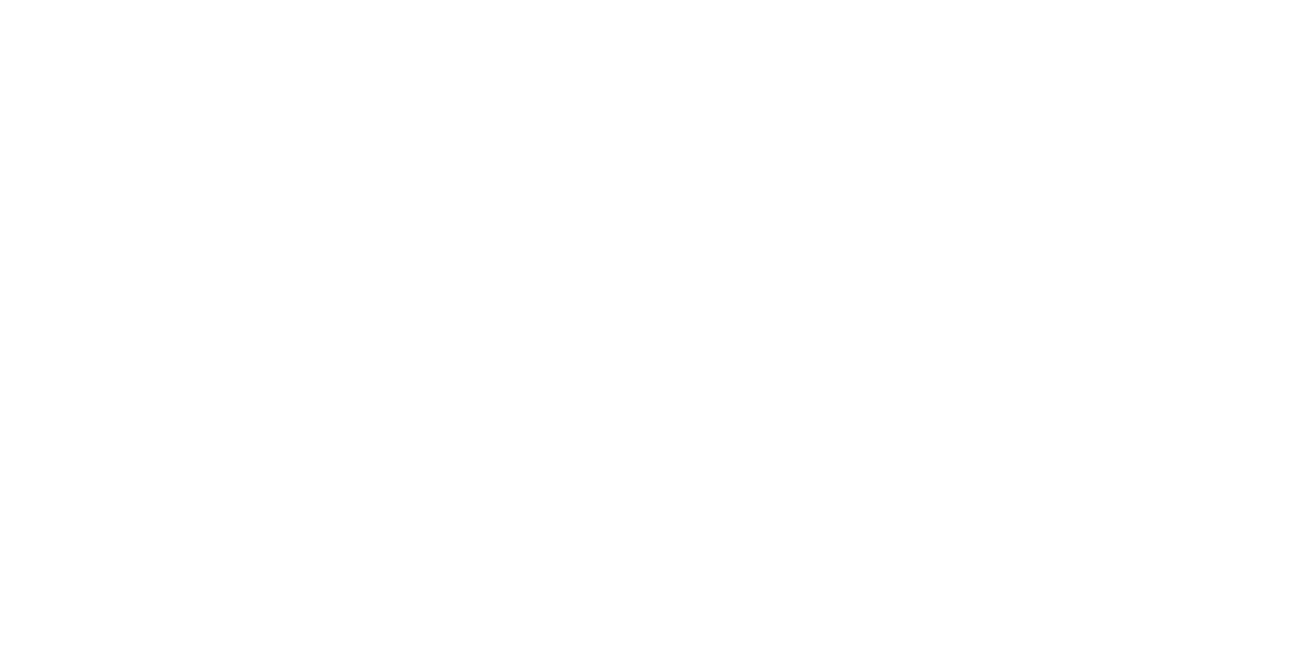 scroll, scrollTop: 0, scrollLeft: 0, axis: both 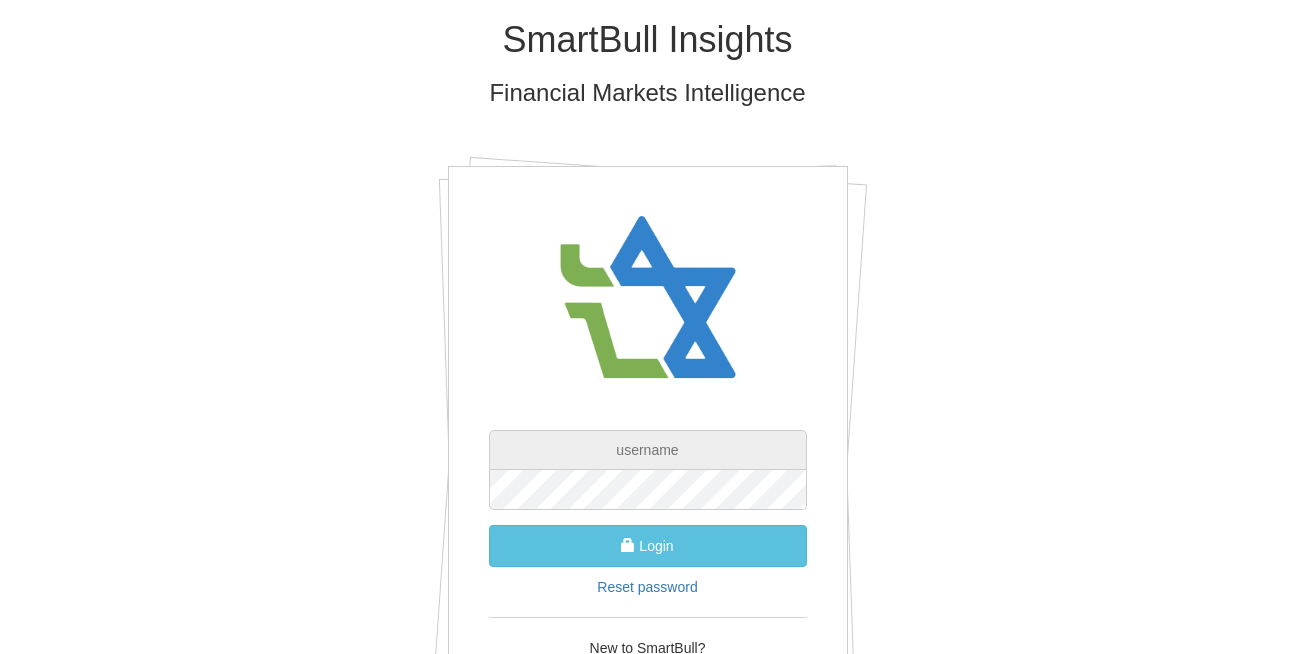type on "[EMAIL]" 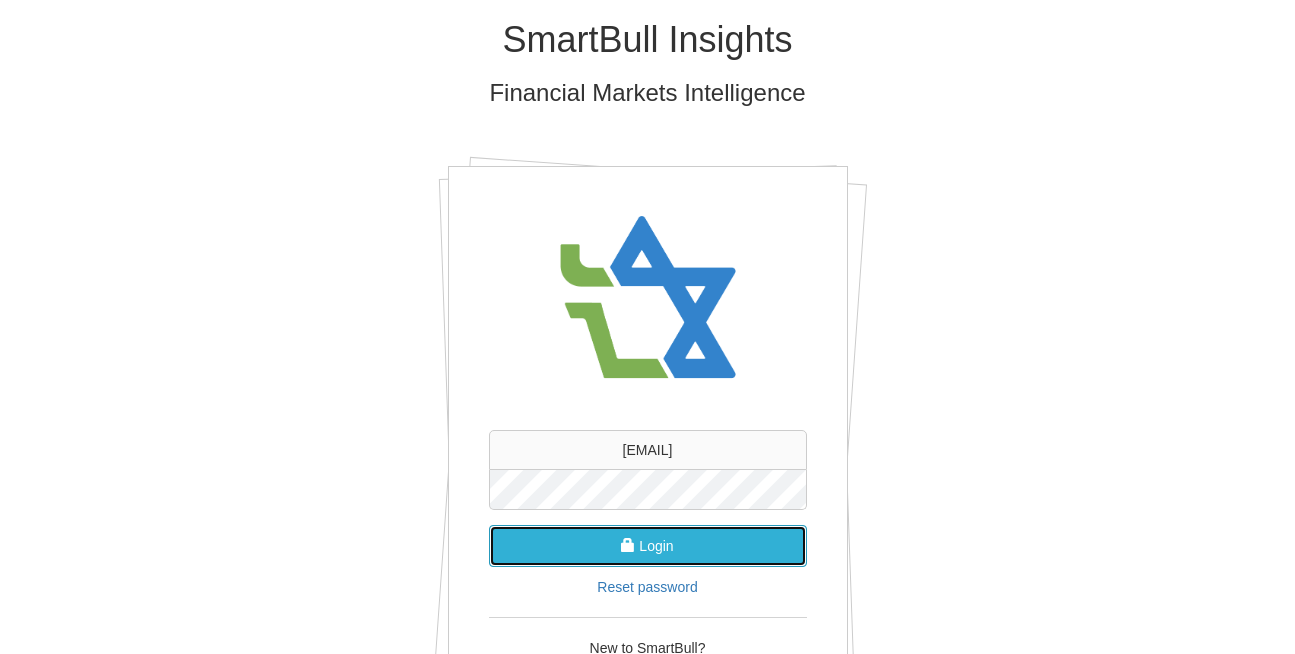 click on "Login" at bounding box center [648, 546] 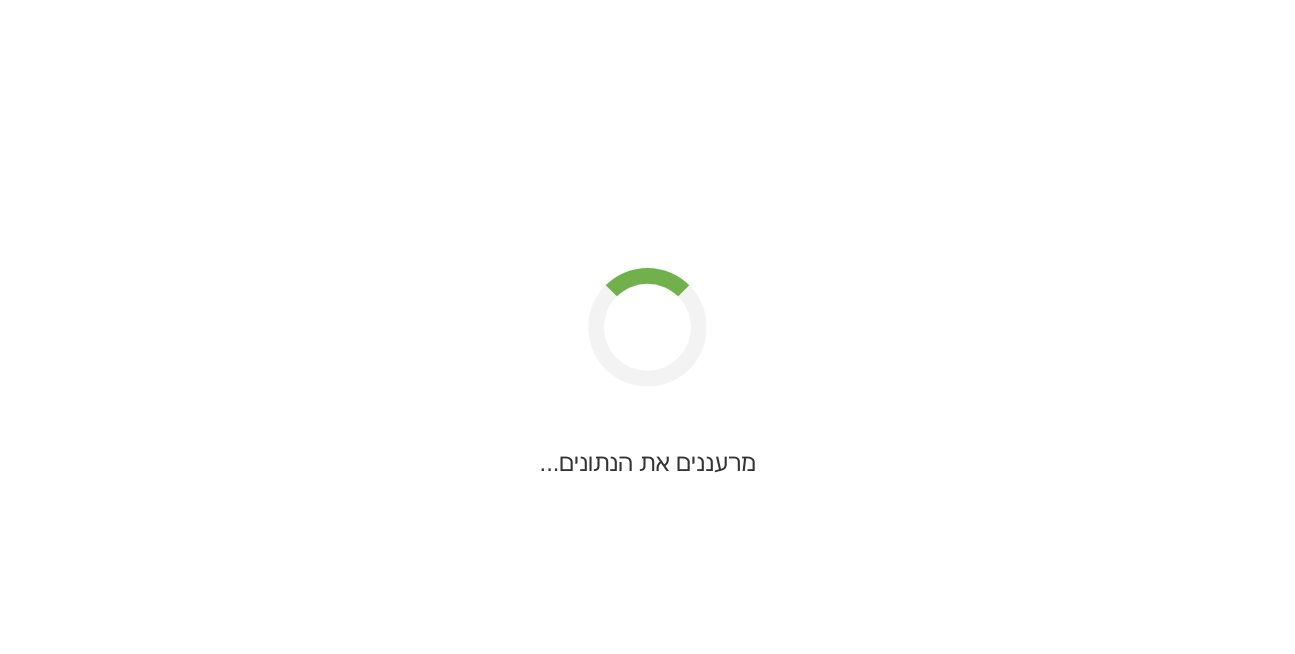 scroll, scrollTop: 0, scrollLeft: 0, axis: both 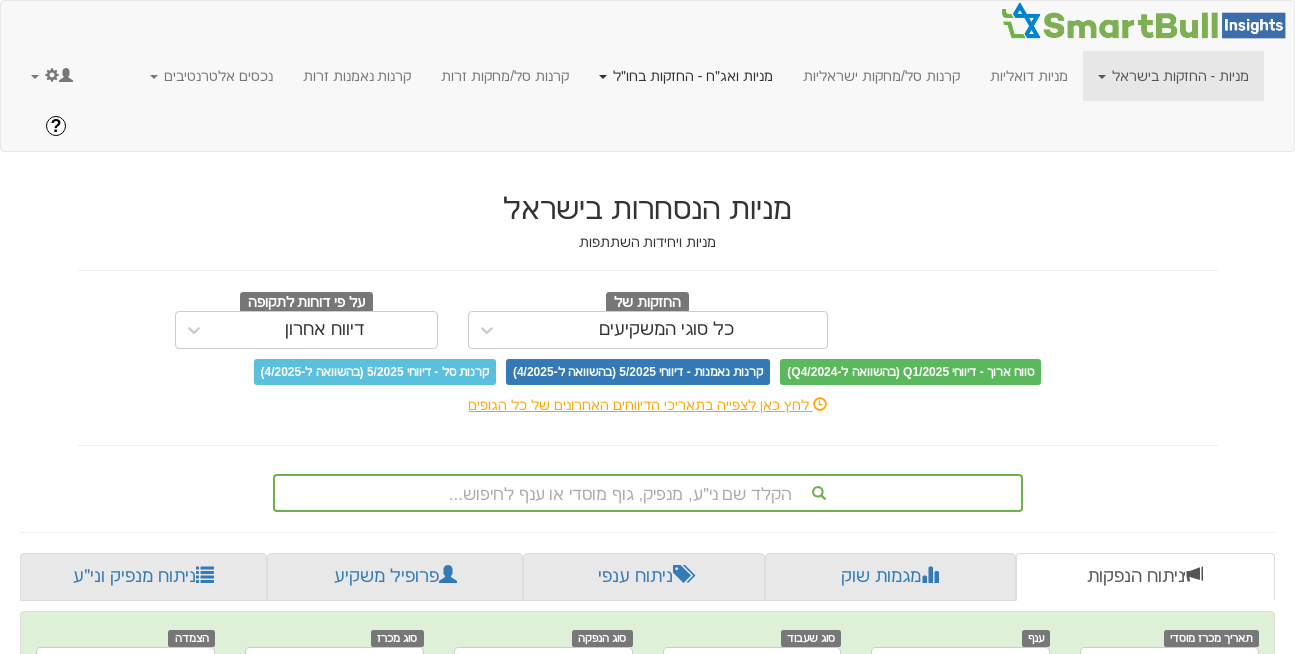 click on "מניות ואג״ח - החזקות בחו״ל" at bounding box center (1173, 76) 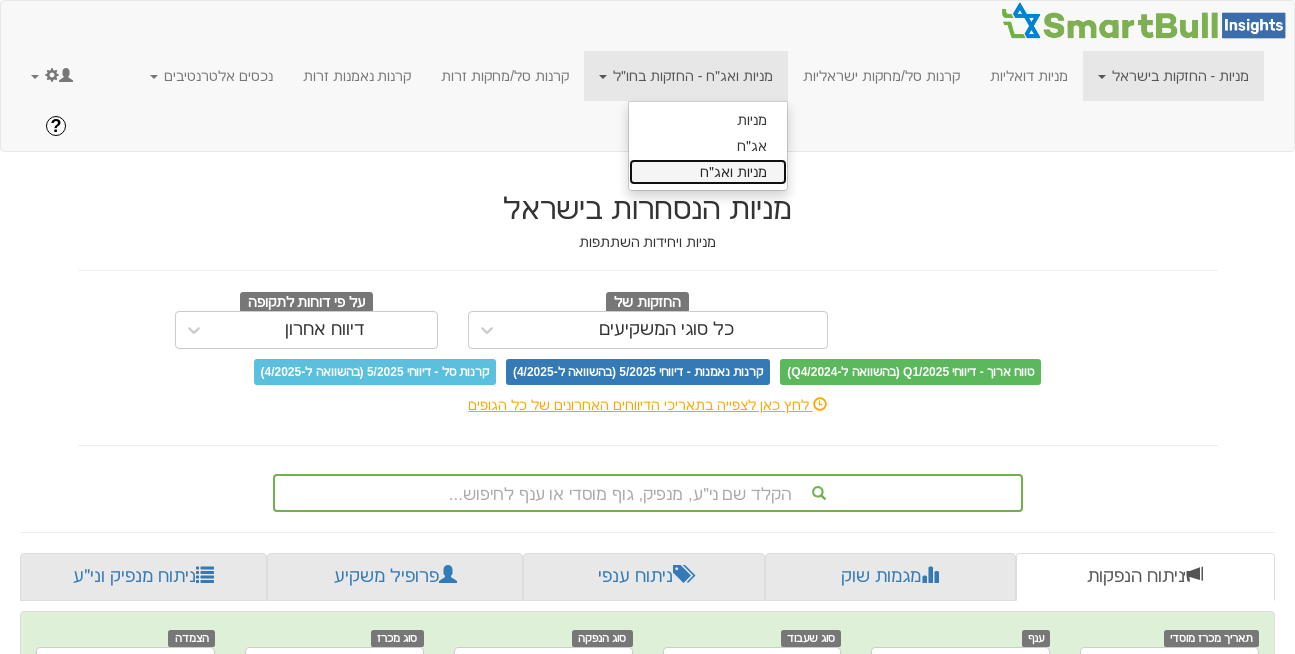 click on "מניות ואג״ח" at bounding box center (708, 172) 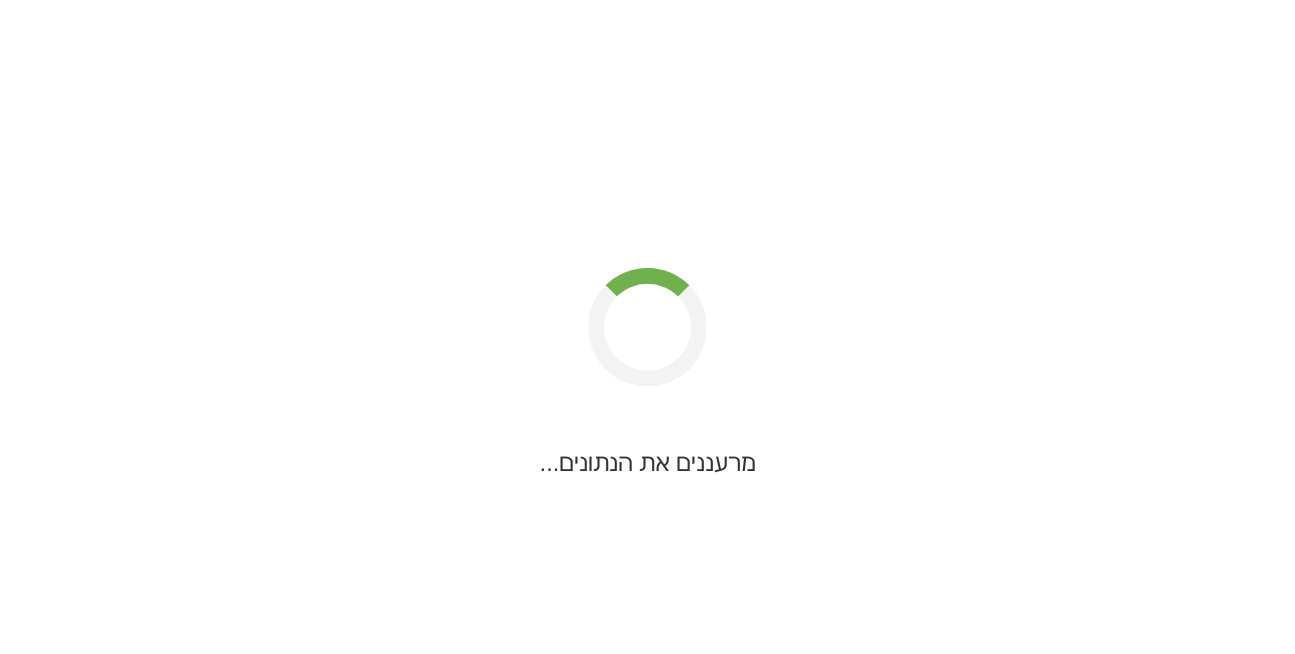 scroll, scrollTop: 0, scrollLeft: 0, axis: both 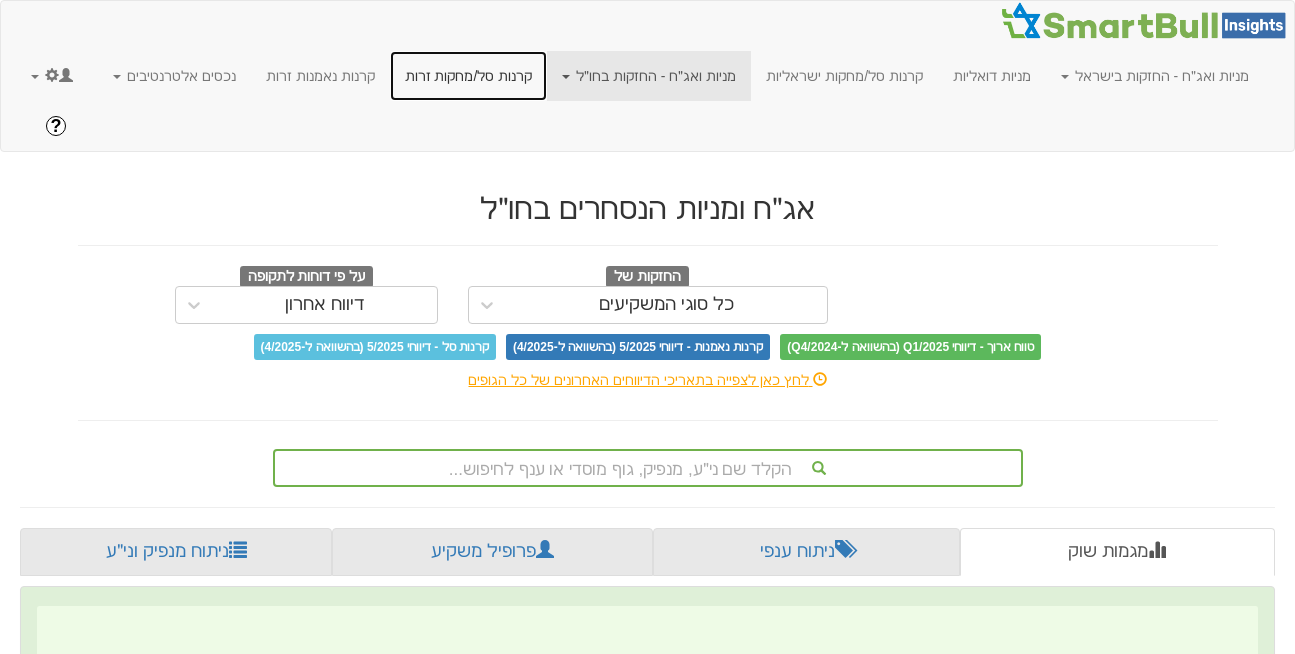 click on "קרנות סל/מחקות זרות" at bounding box center (469, 76) 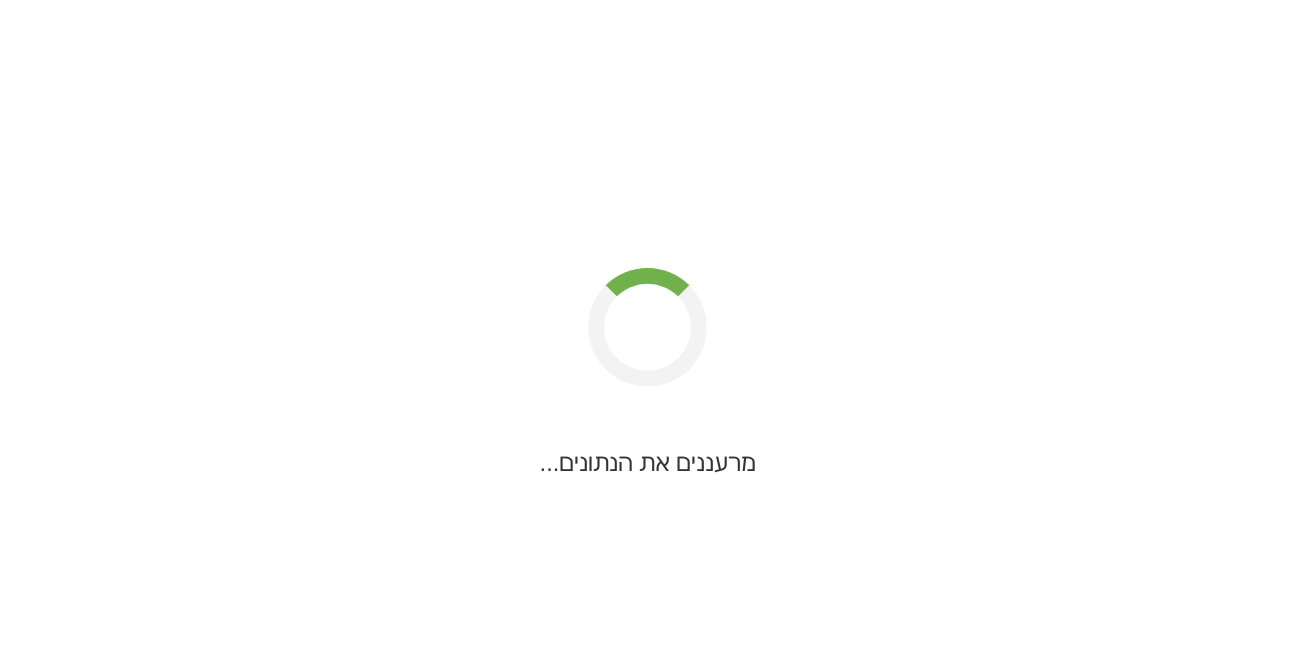 scroll, scrollTop: 0, scrollLeft: 0, axis: both 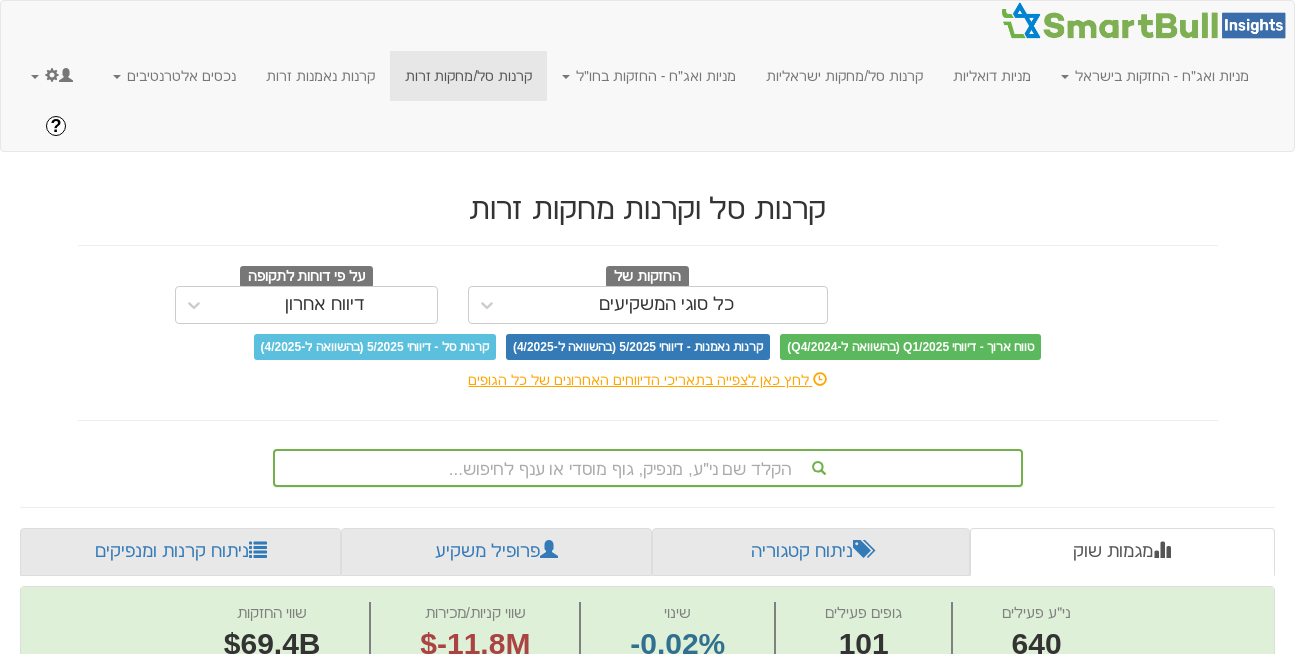 click on "הקלד שם ני״ע, מנפיק, גוף מוסדי או ענף לחיפוש..." at bounding box center (648, 468) 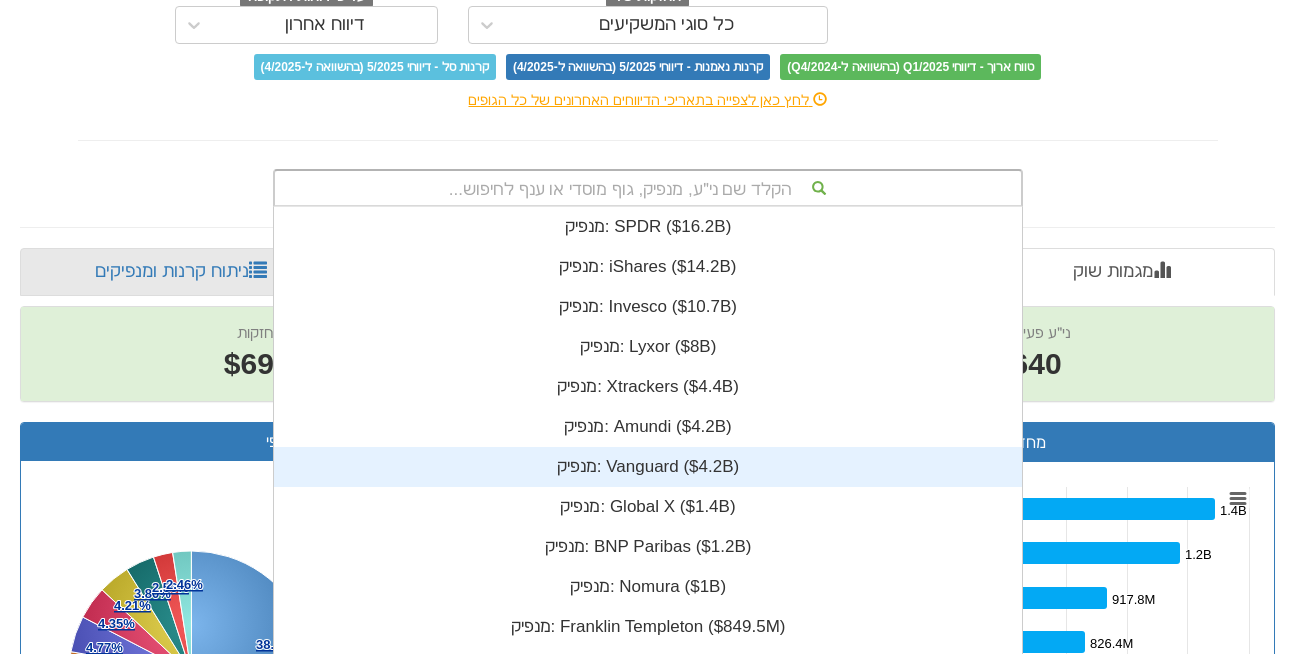 scroll, scrollTop: 15, scrollLeft: 0, axis: vertical 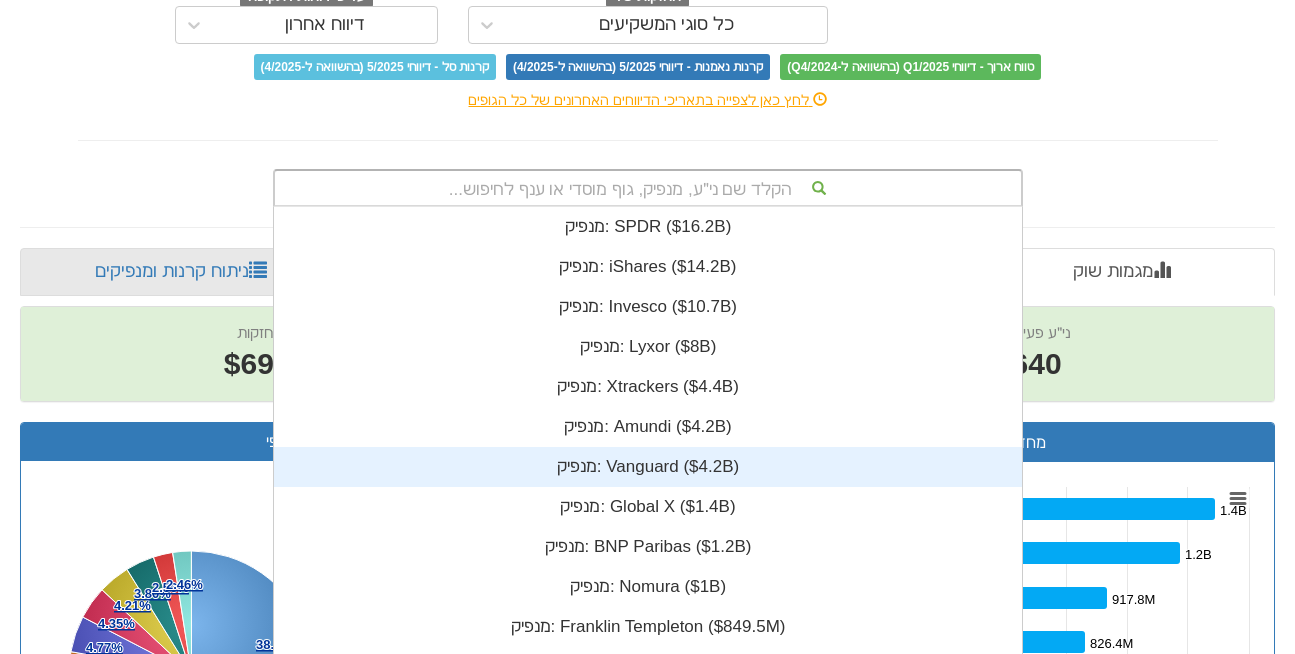 paste on "LU2573966905" 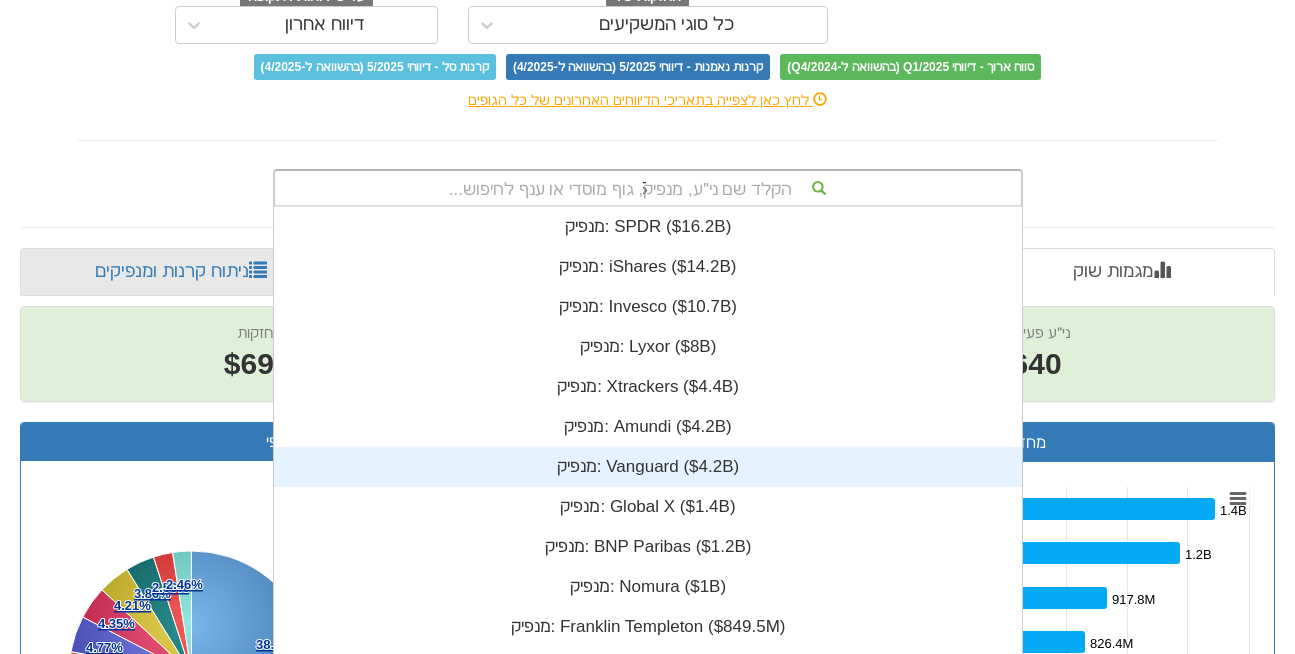 scroll, scrollTop: 40, scrollLeft: 0, axis: vertical 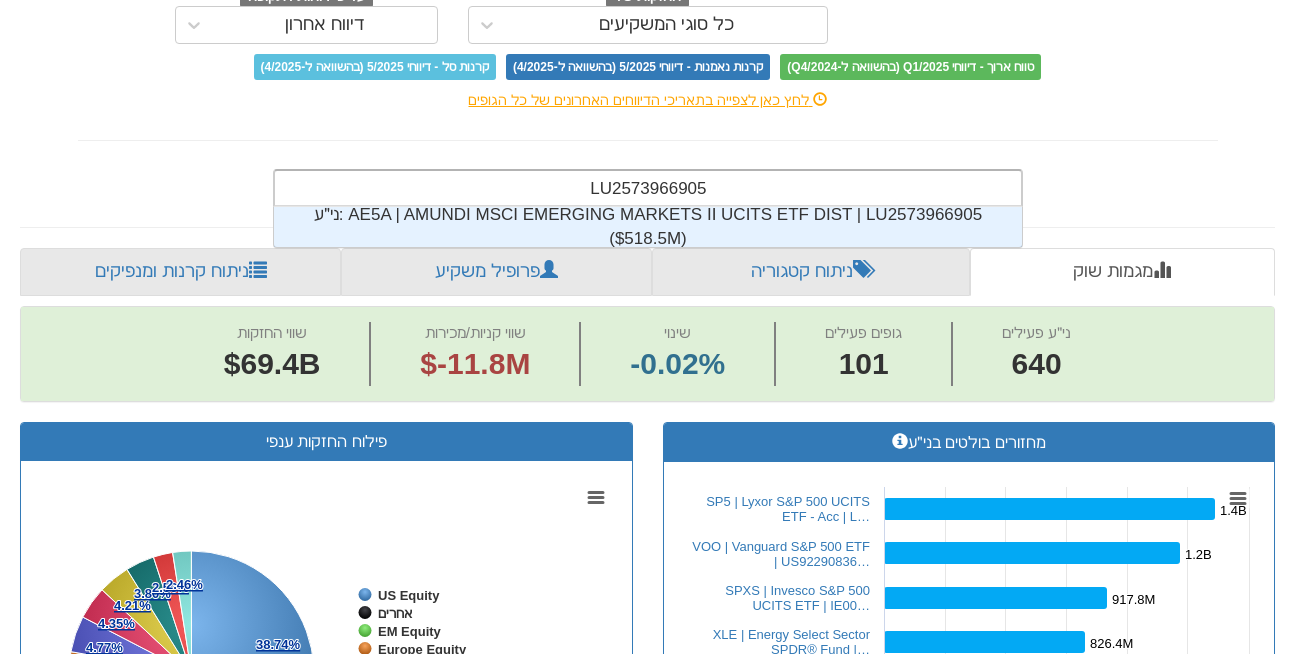 type 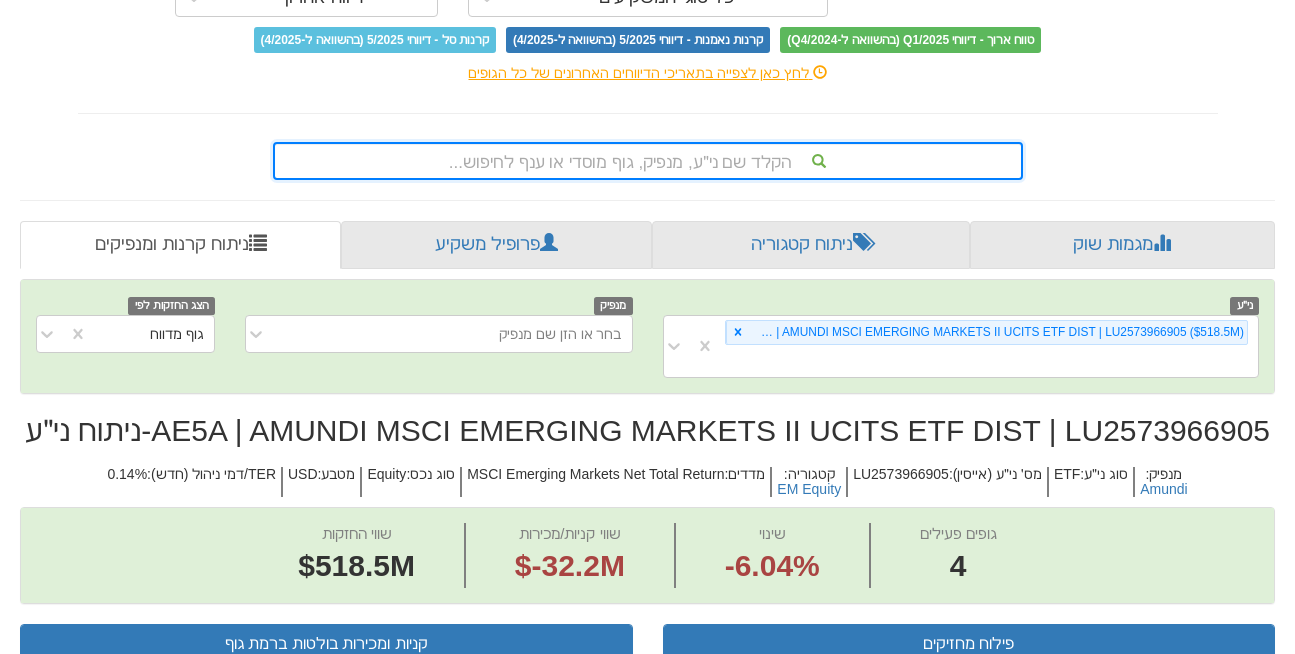 scroll, scrollTop: 312, scrollLeft: 0, axis: vertical 